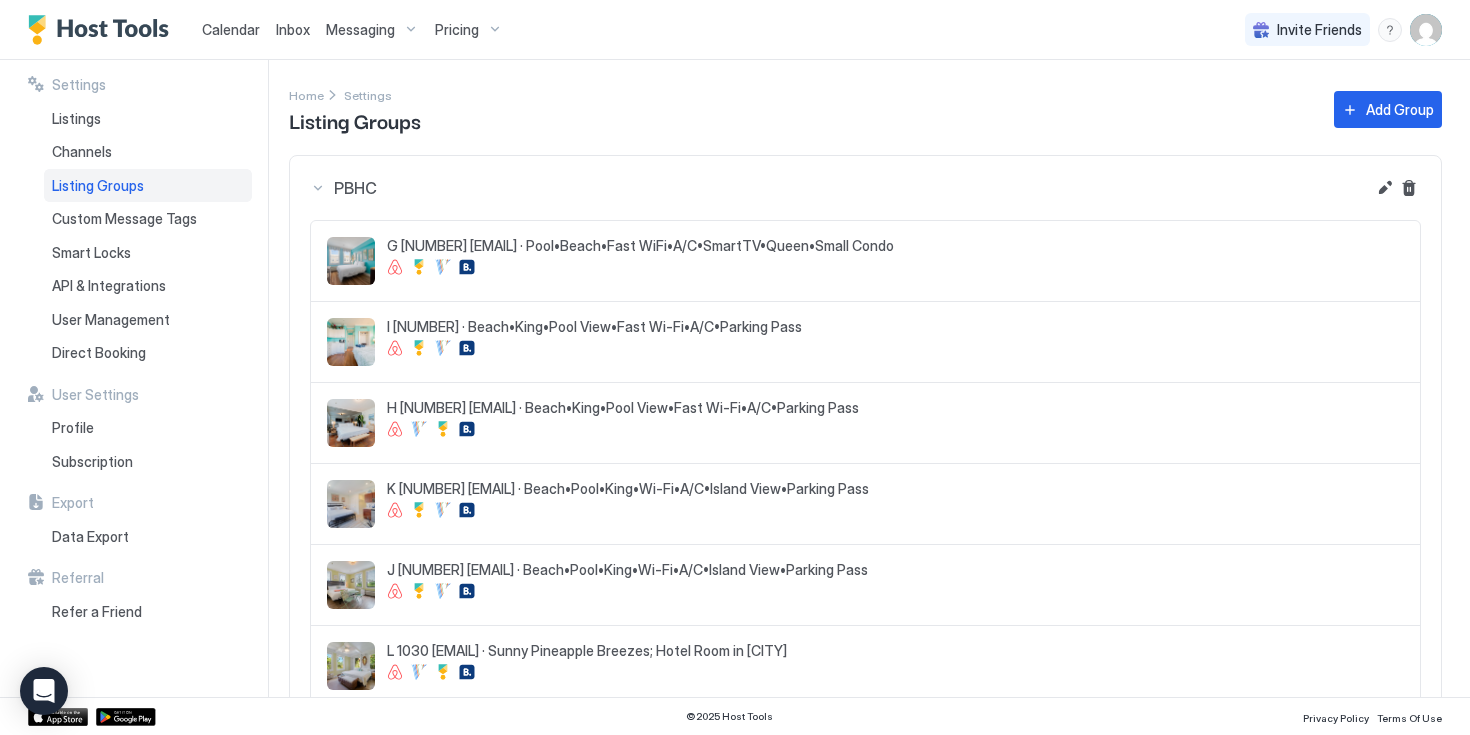 scroll, scrollTop: 0, scrollLeft: 0, axis: both 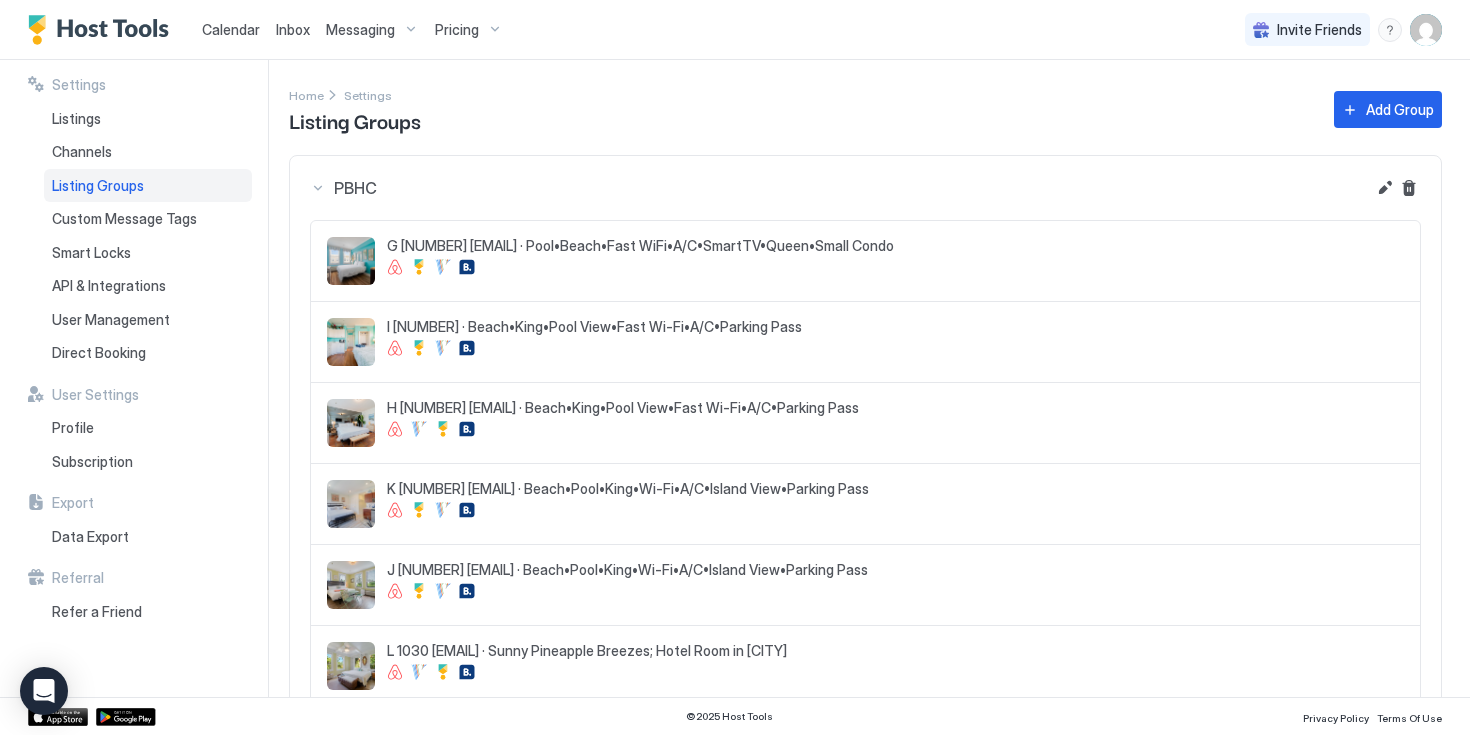 click on "Calendar" at bounding box center (231, 29) 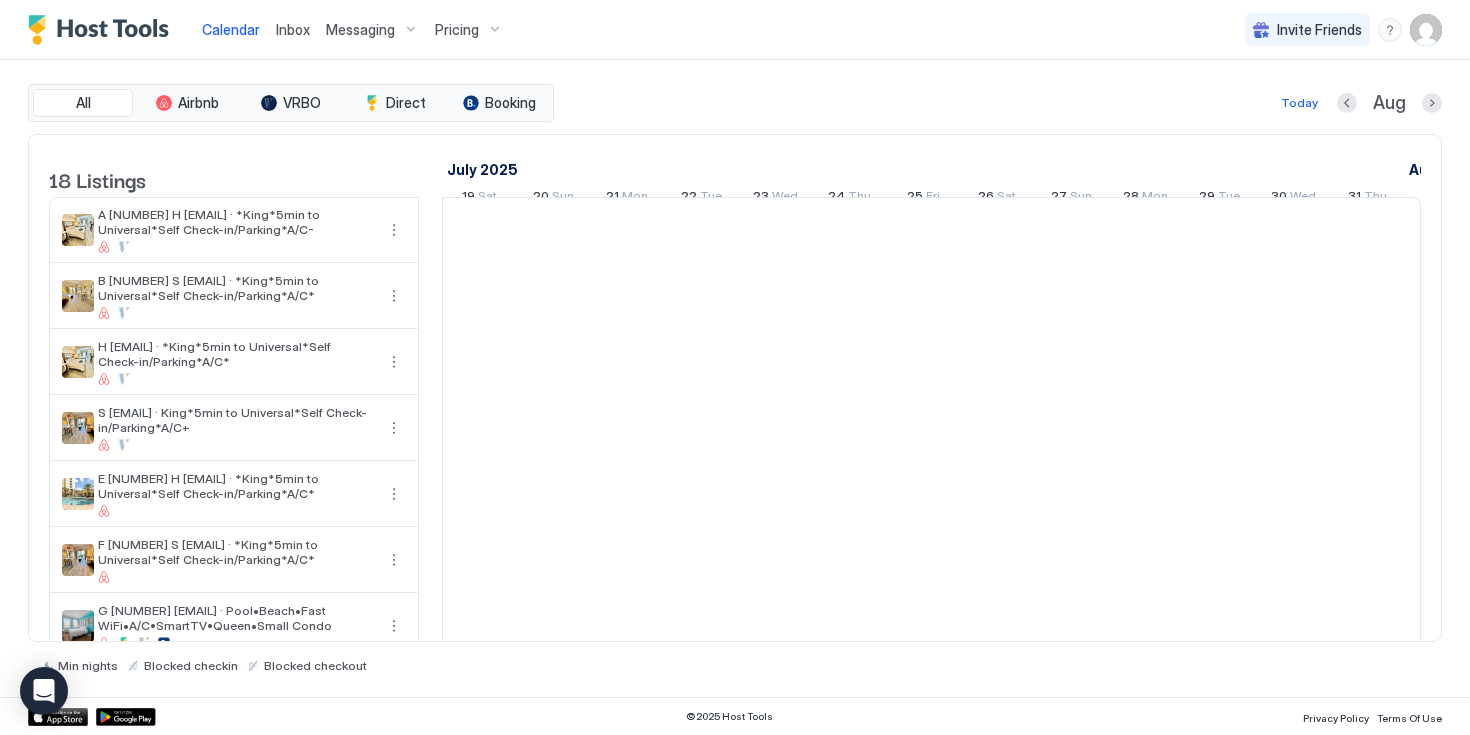 scroll, scrollTop: 0, scrollLeft: 1111, axis: horizontal 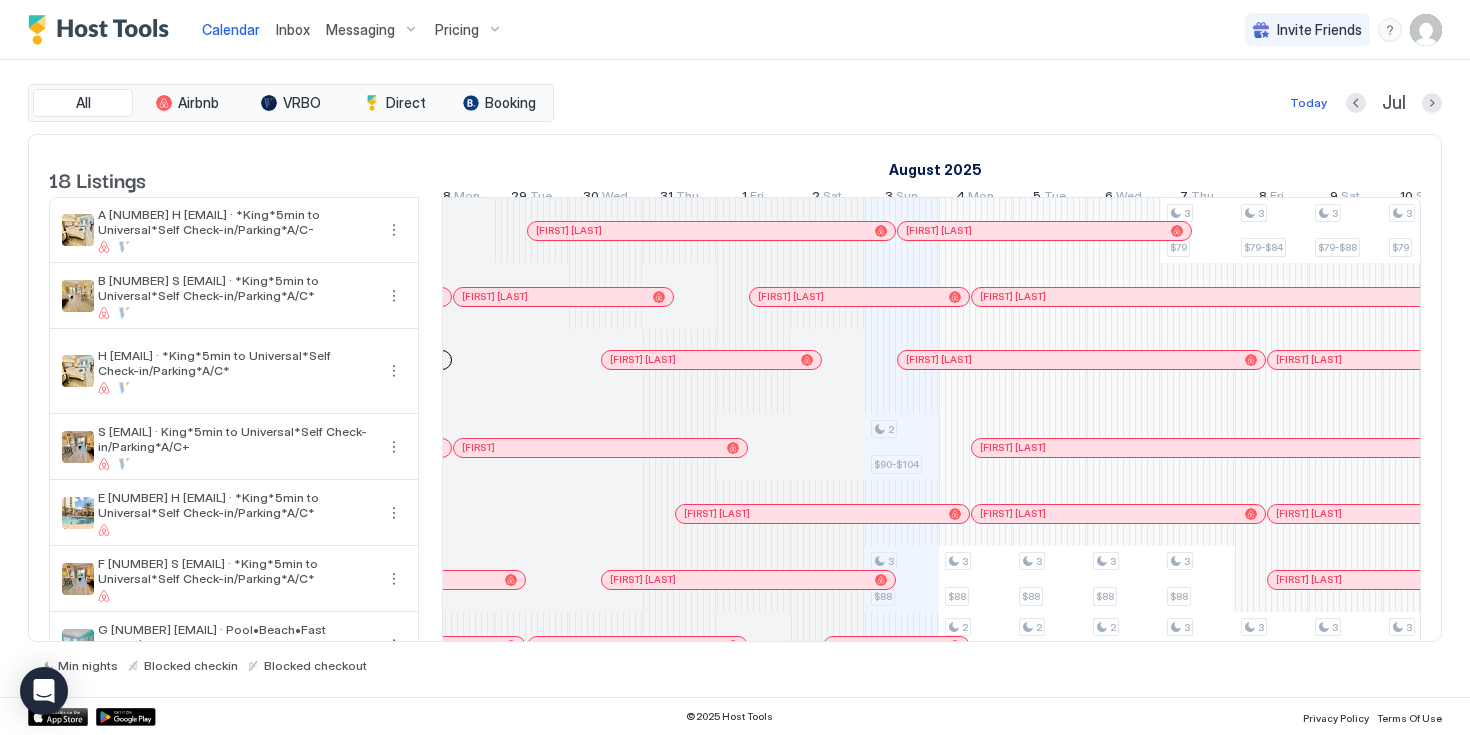 click at bounding box center (589, 448) 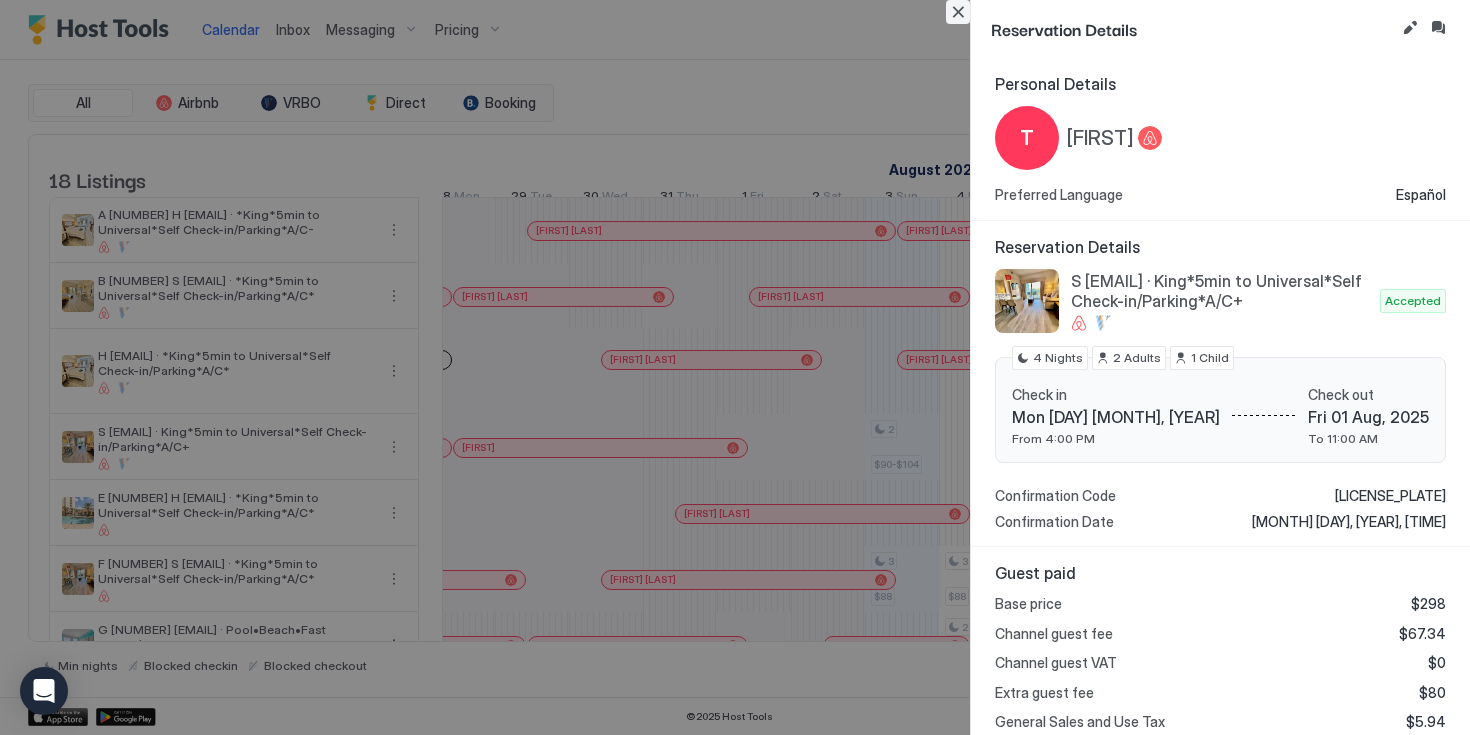 click at bounding box center (958, 12) 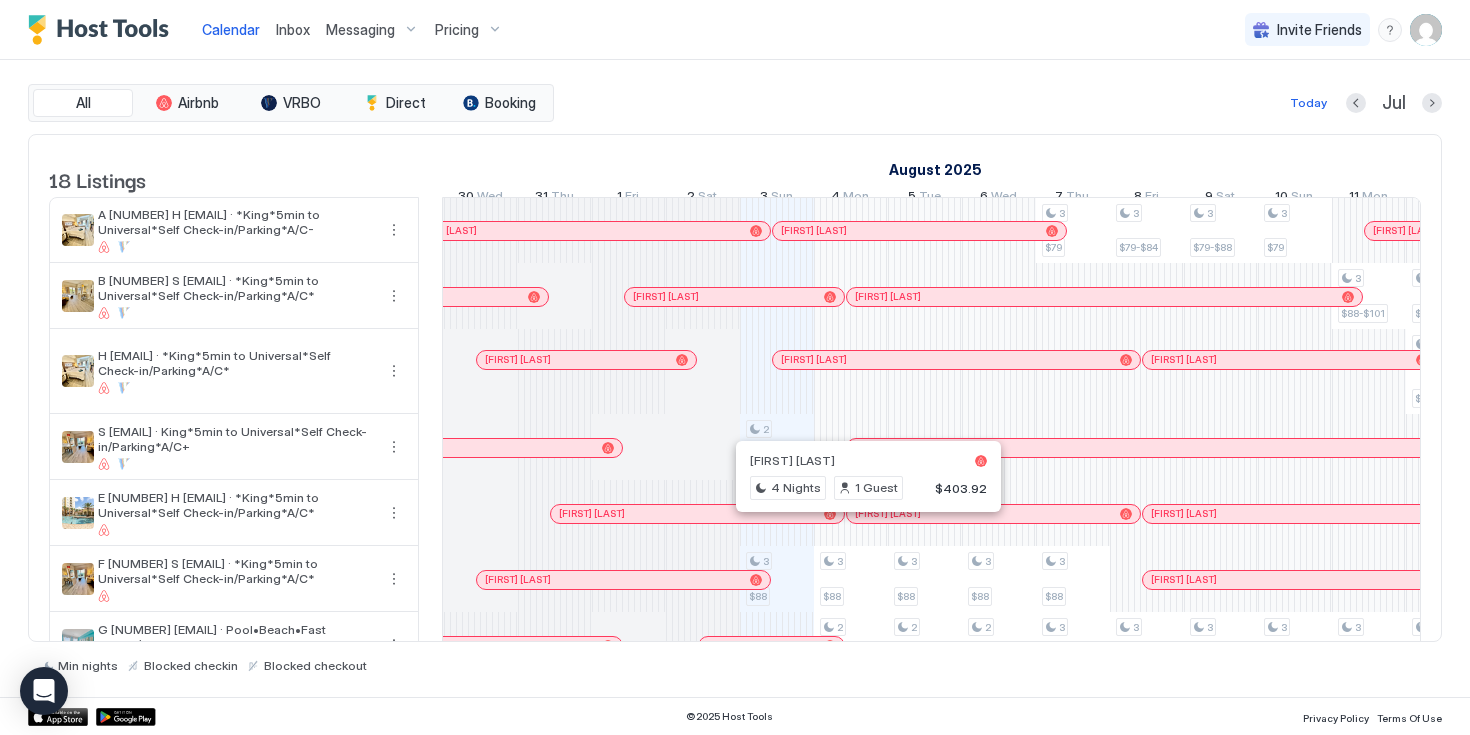 click at bounding box center (861, 514) 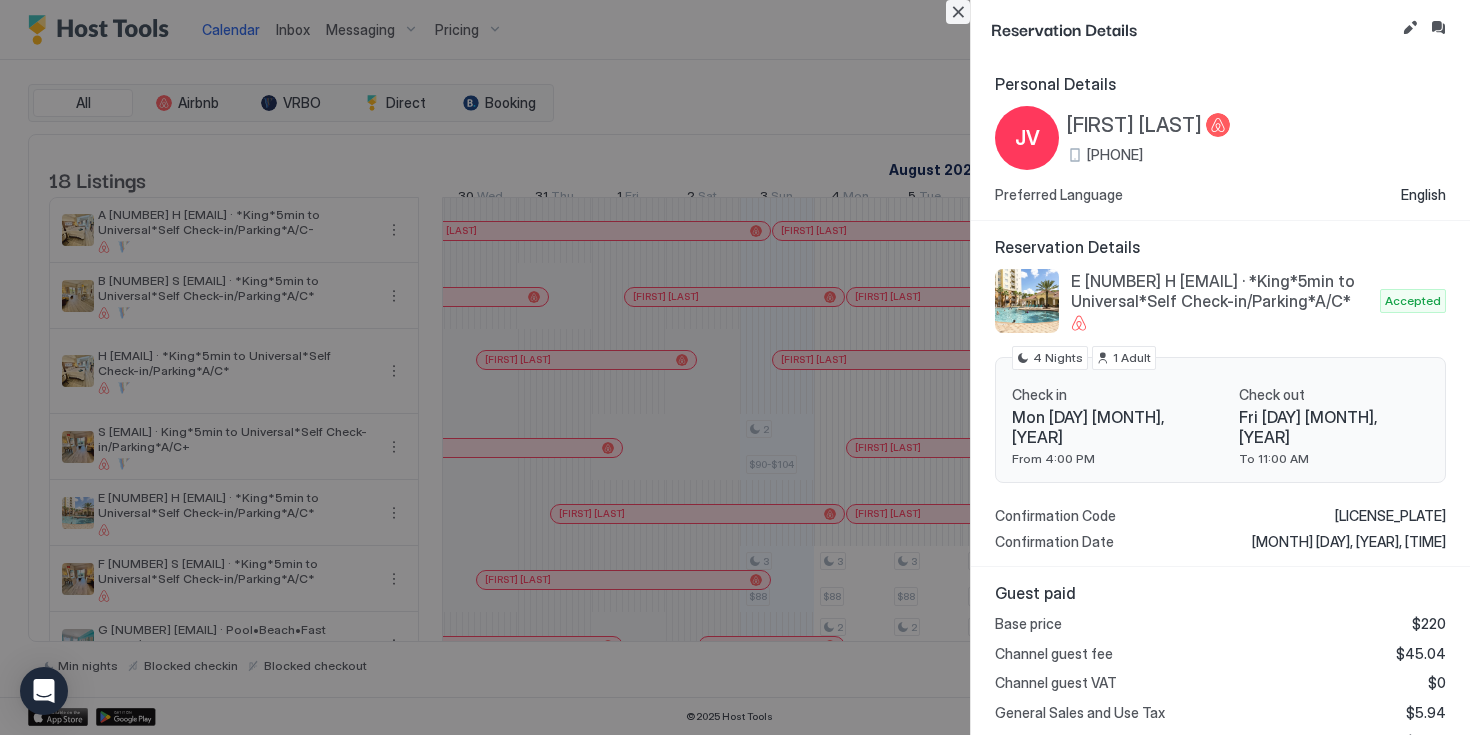 click at bounding box center (958, 12) 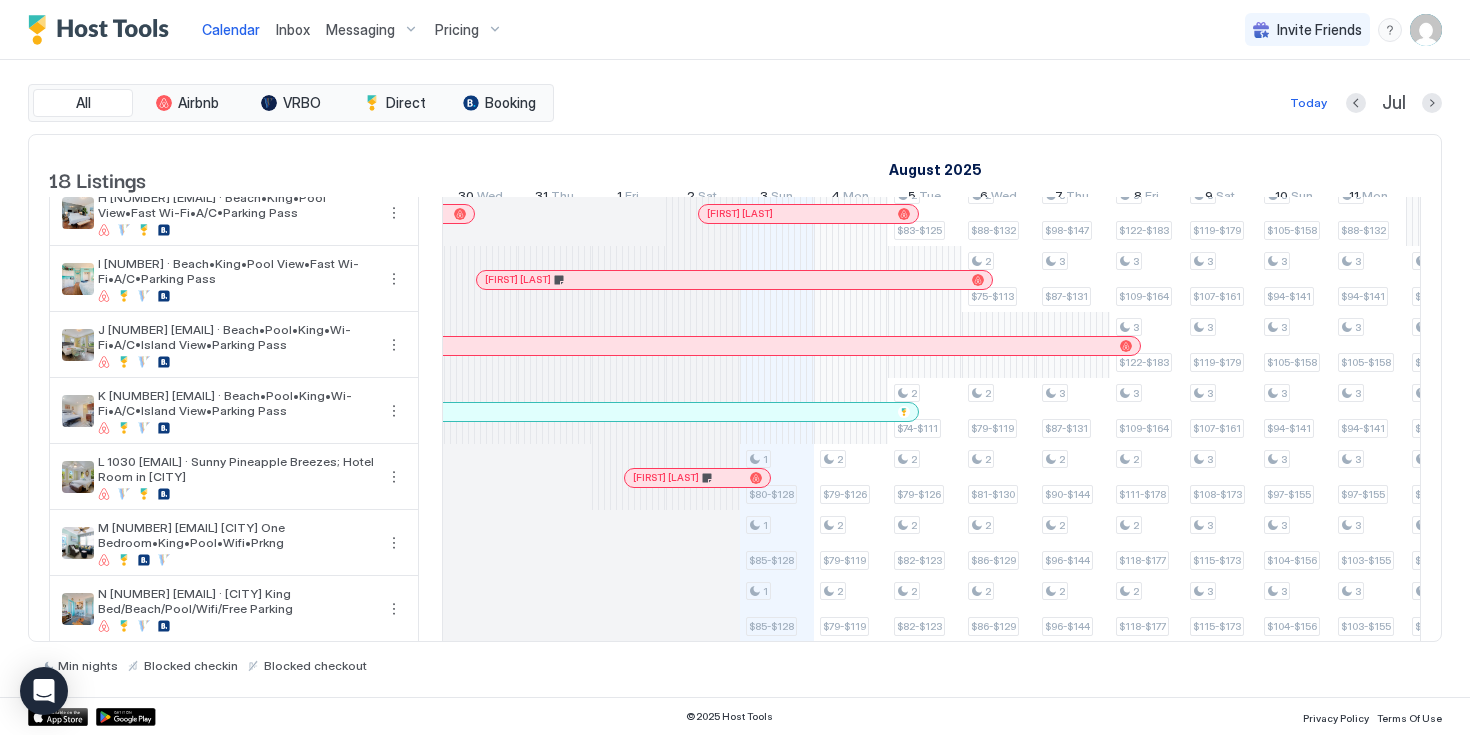 scroll, scrollTop: 495, scrollLeft: 0, axis: vertical 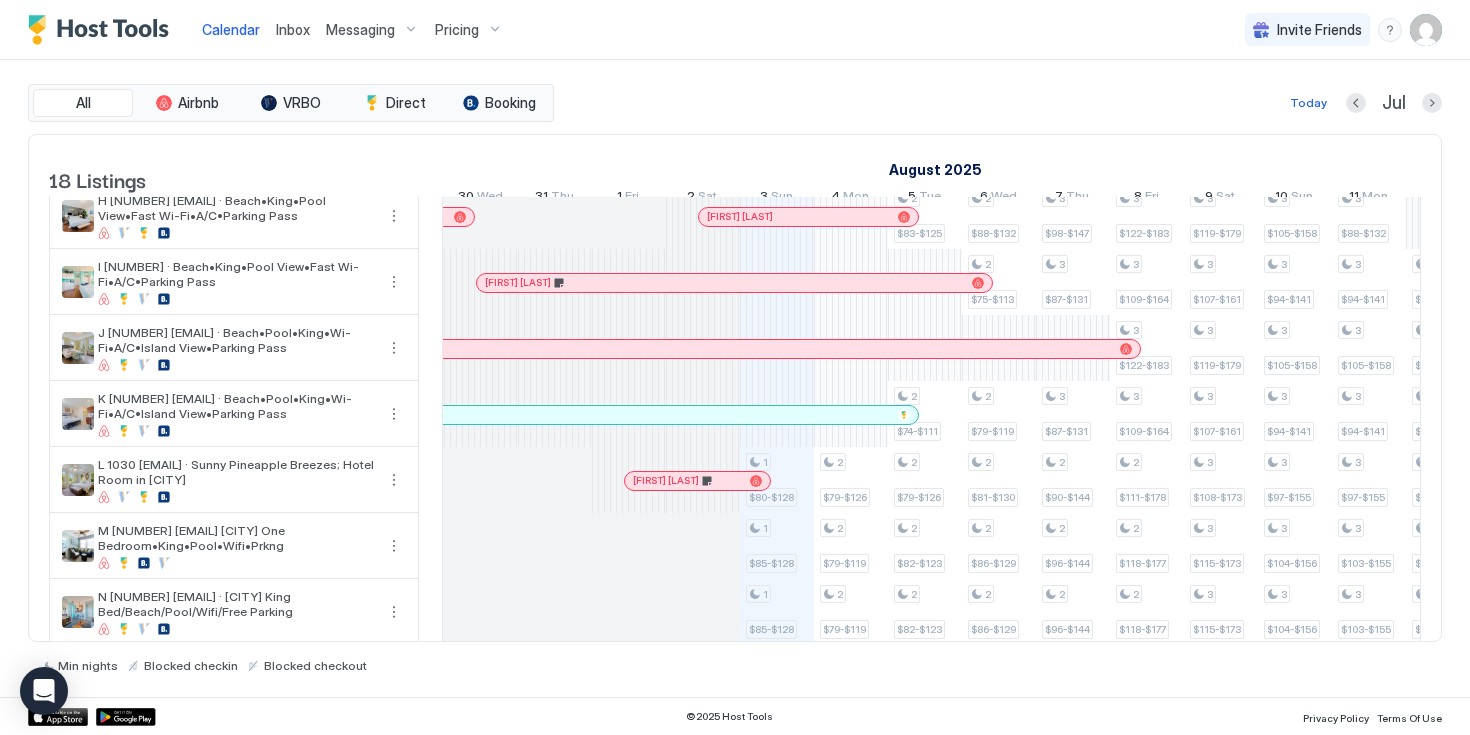 click at bounding box center [1426, 30] 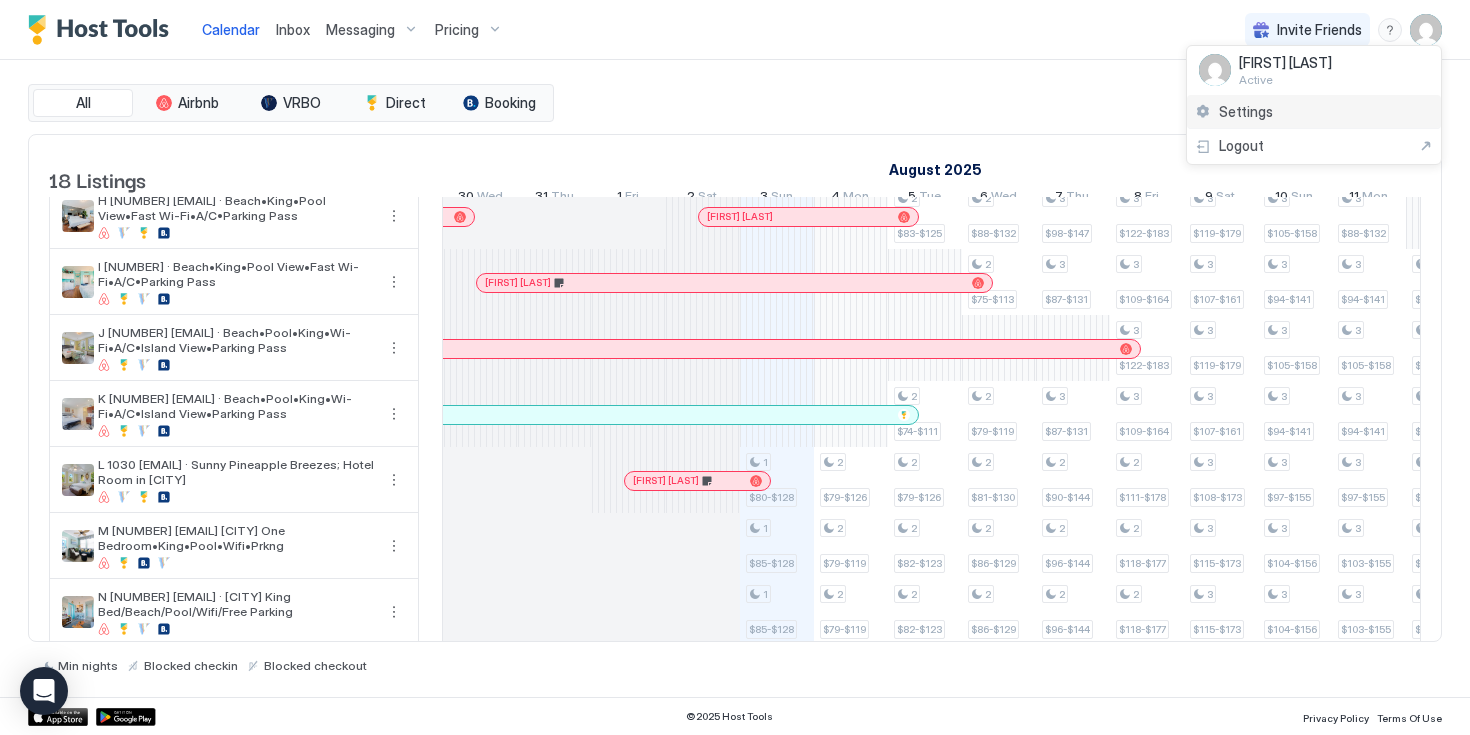 click on "Settings" at bounding box center (1314, 112) 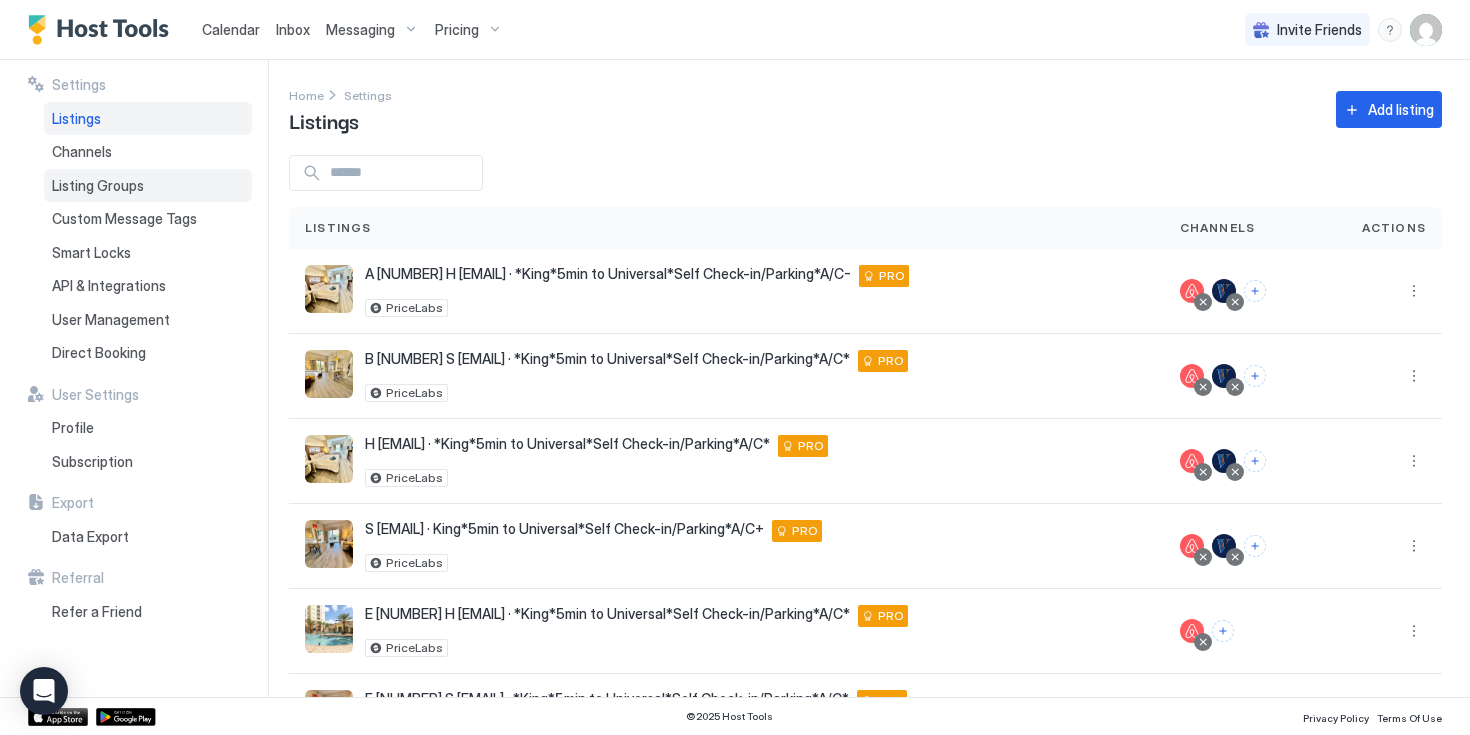 click on "Listing Groups" at bounding box center (98, 186) 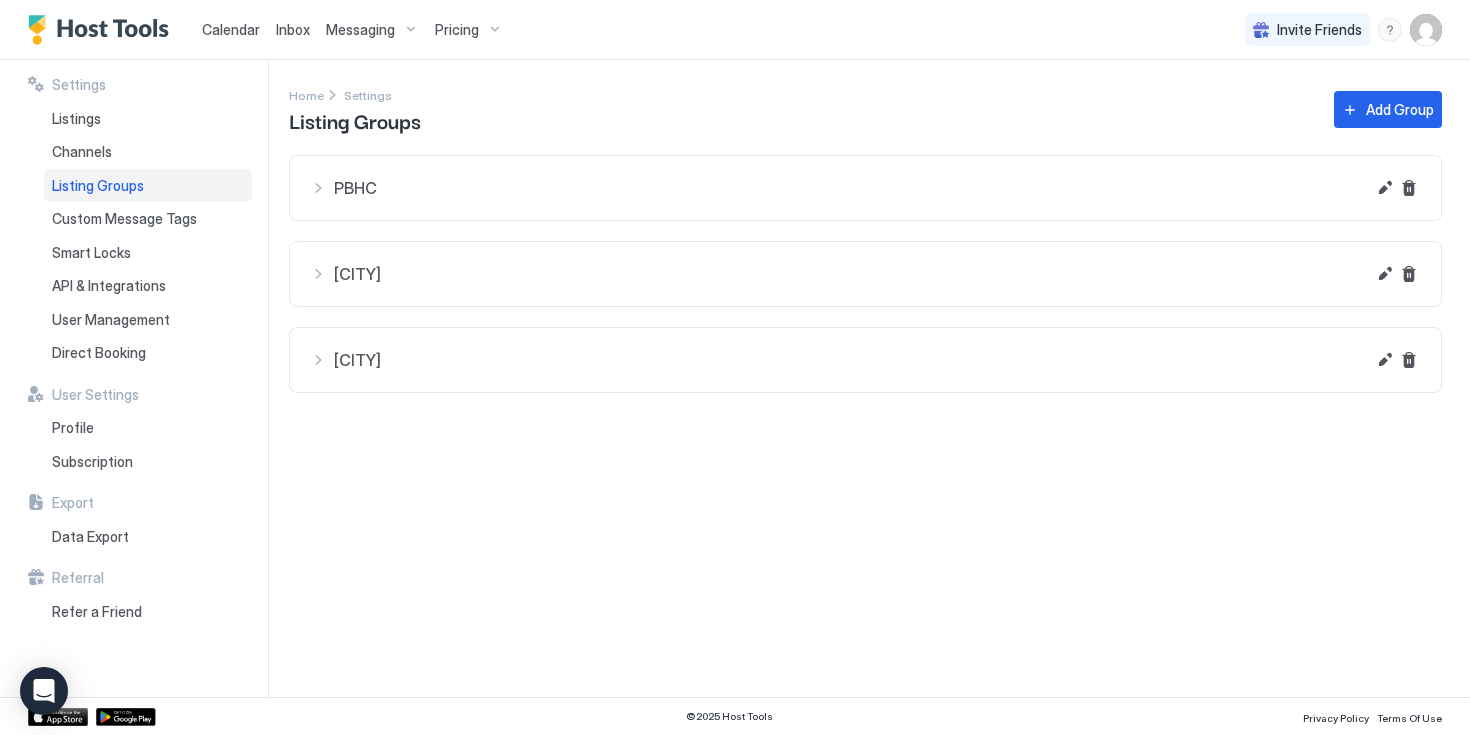 click on "PBHC" at bounding box center [837, 188] 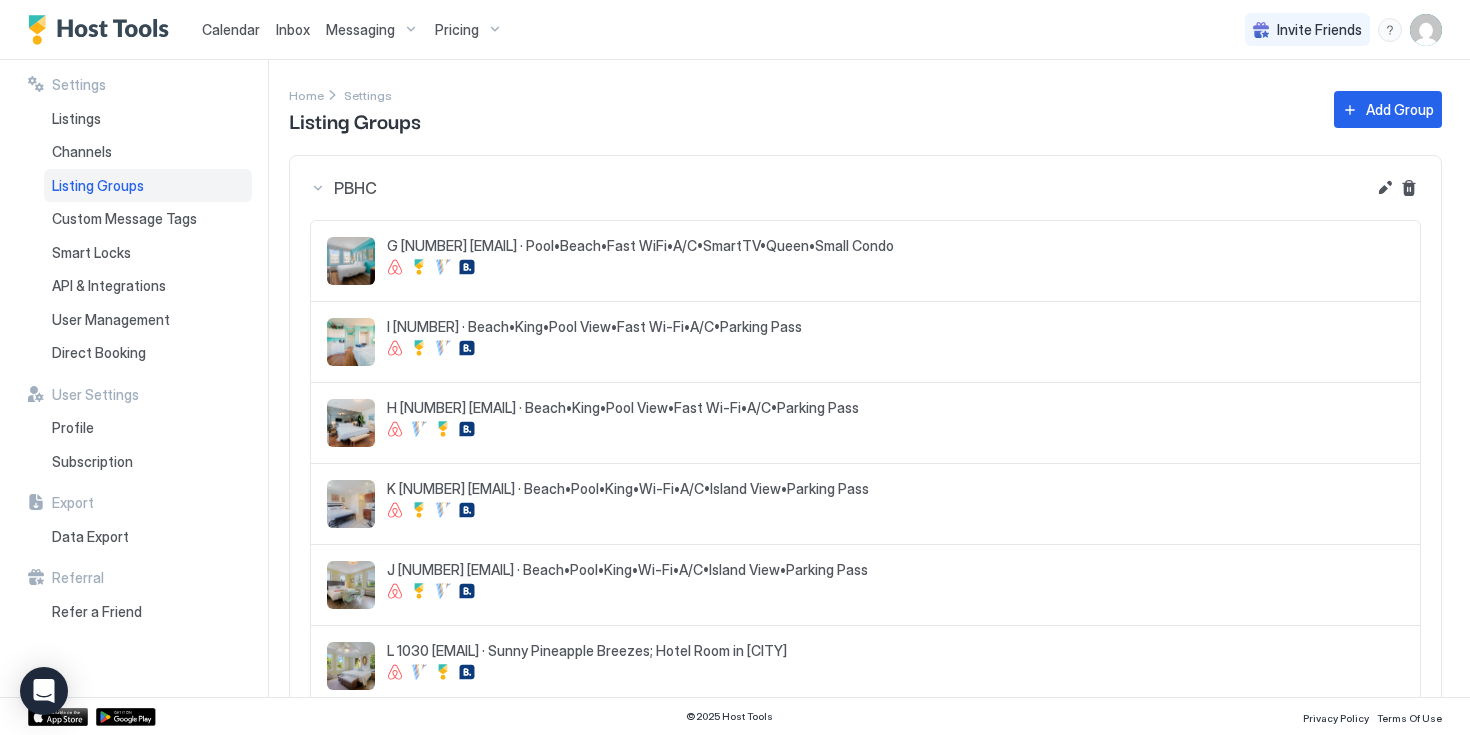 click on "PBHC" at bounding box center [837, 188] 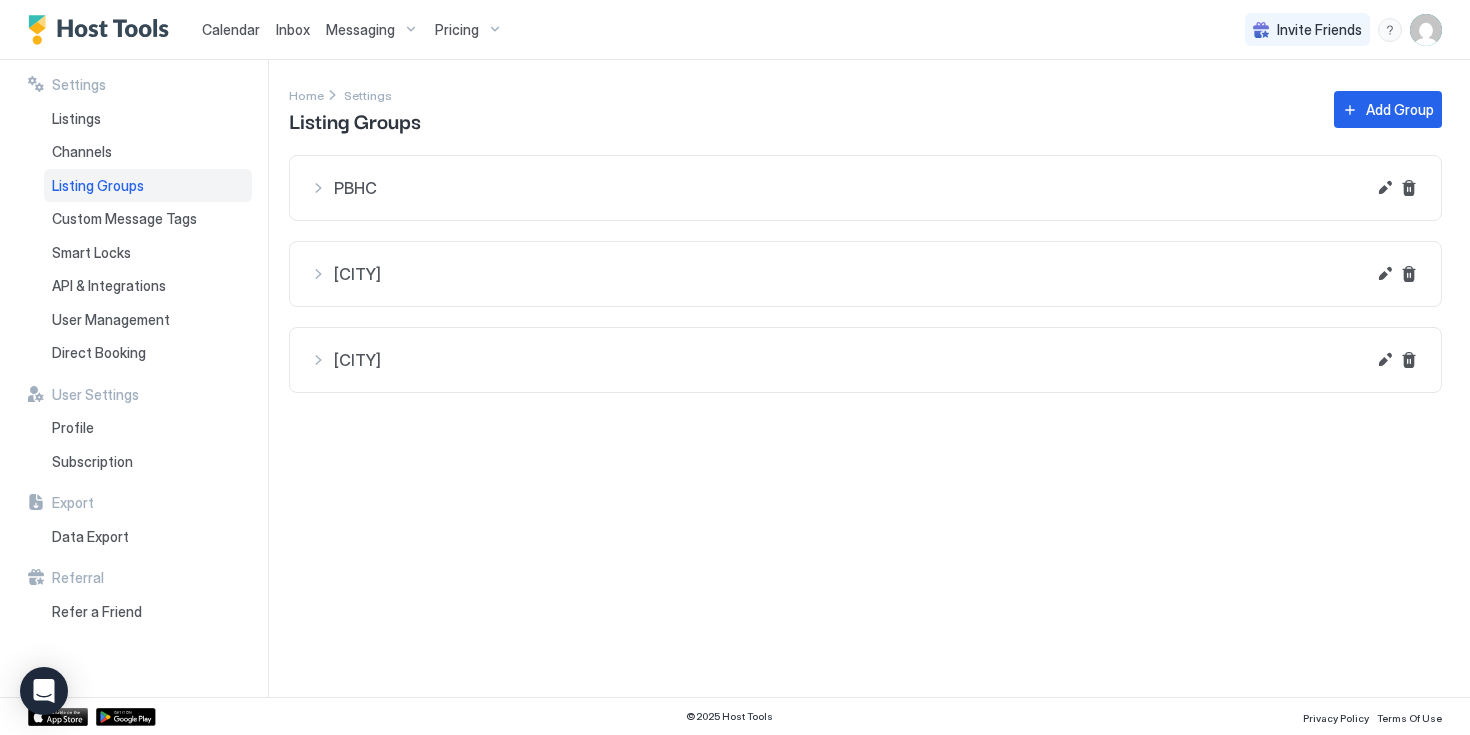 click on "[CITY]" at bounding box center [837, 188] 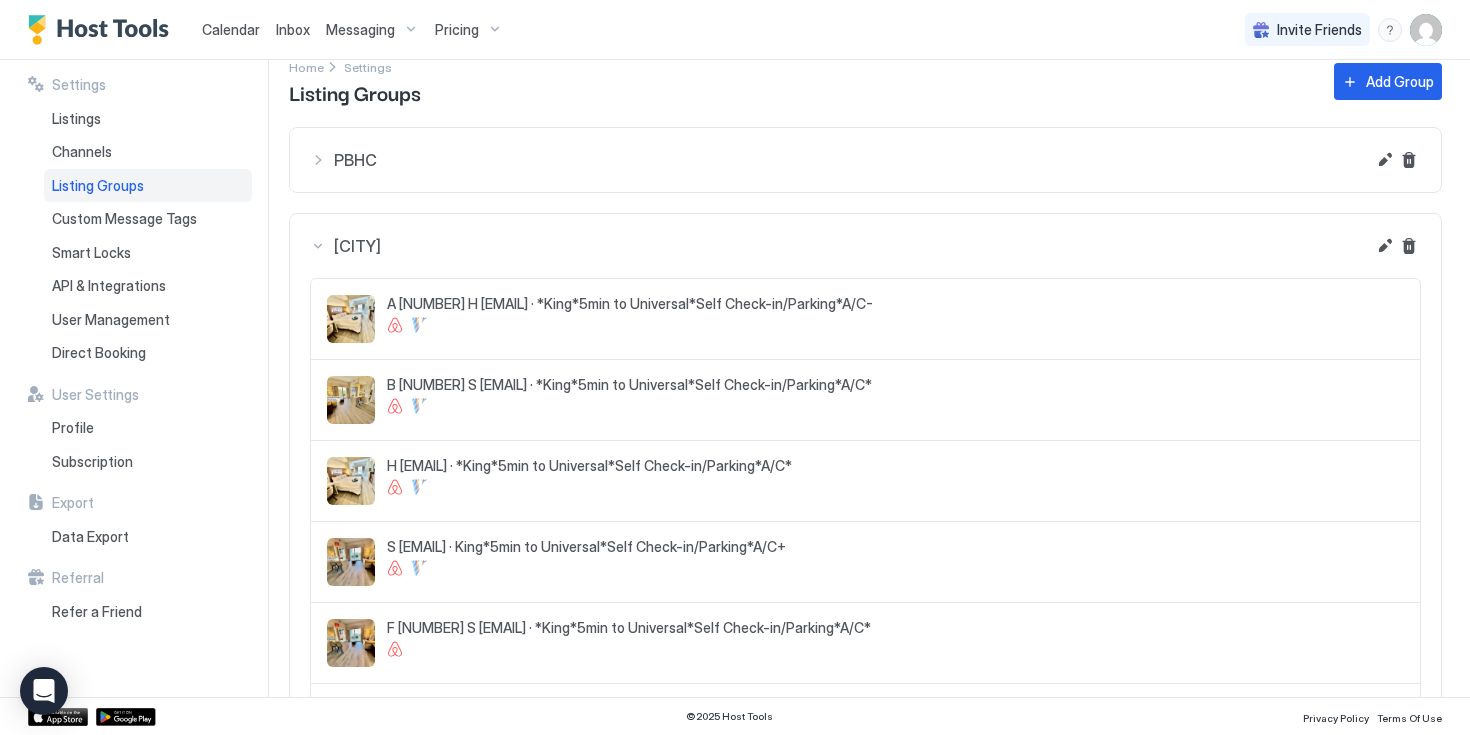 scroll, scrollTop: 0, scrollLeft: 0, axis: both 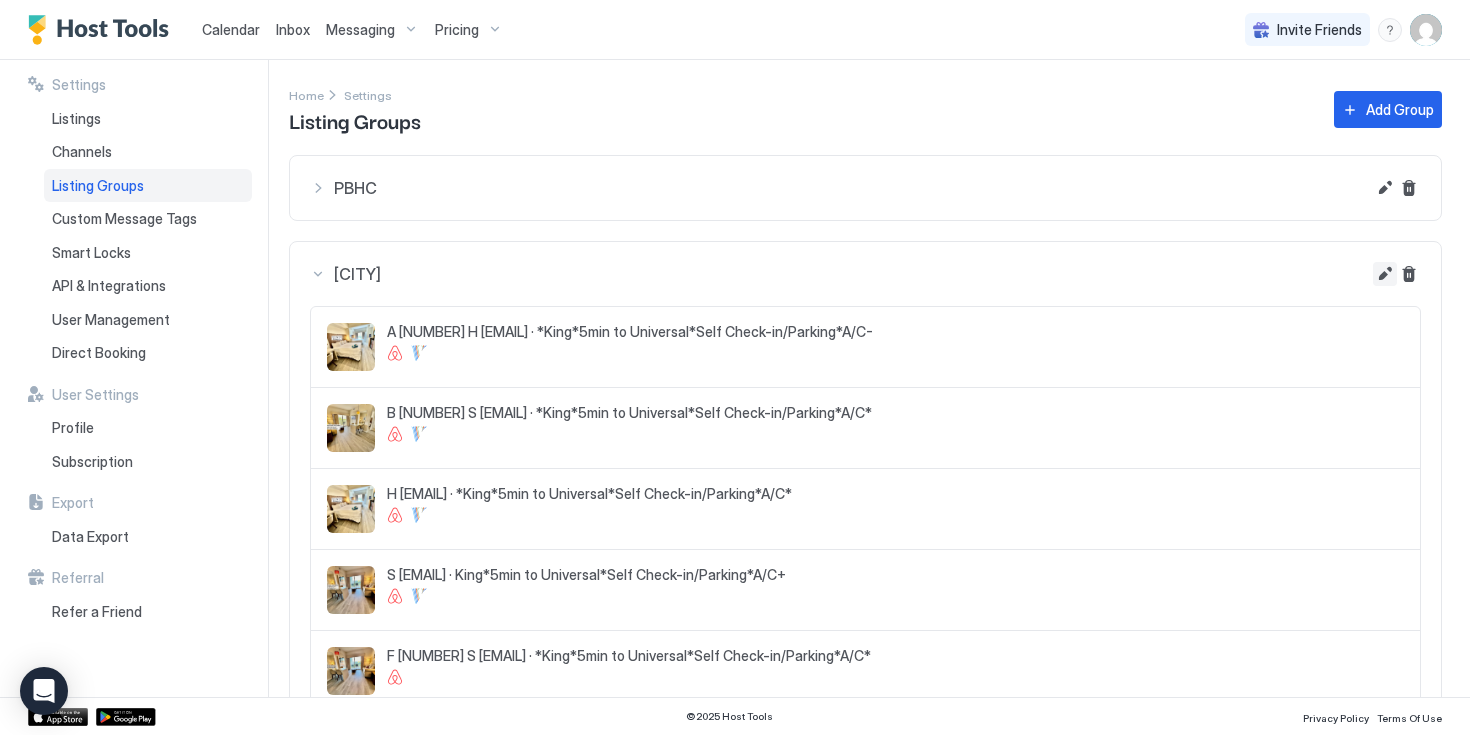 click at bounding box center [1385, 188] 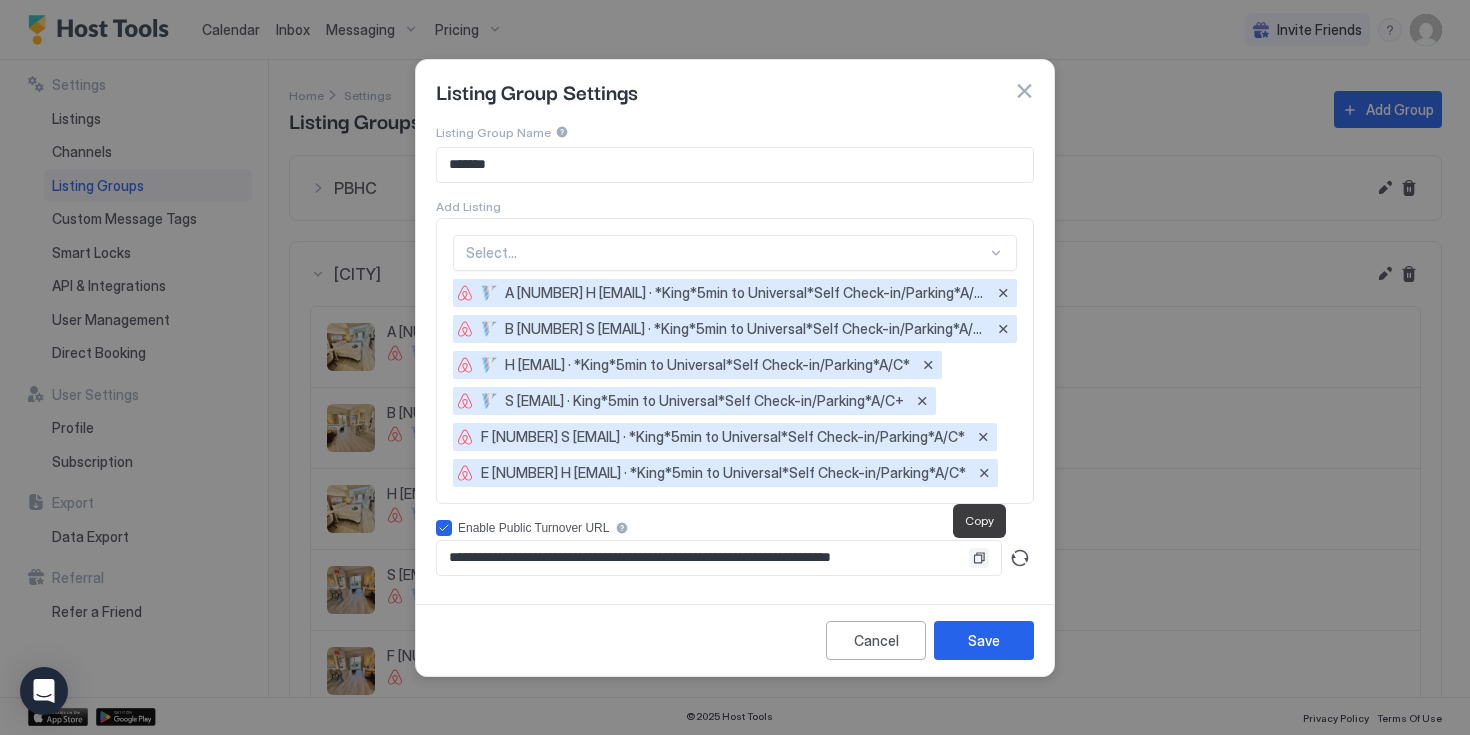 click at bounding box center (979, 558) 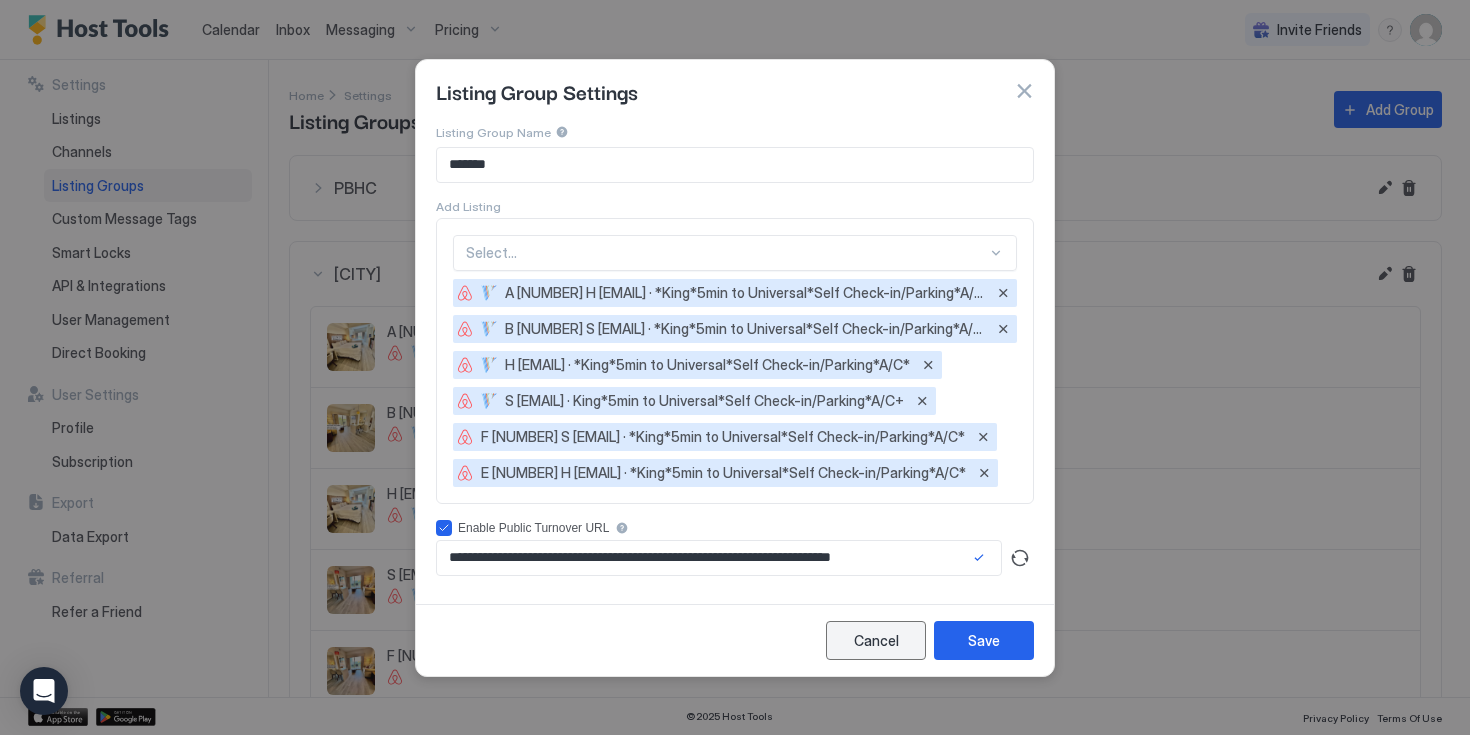 click on "Cancel" at bounding box center (876, 640) 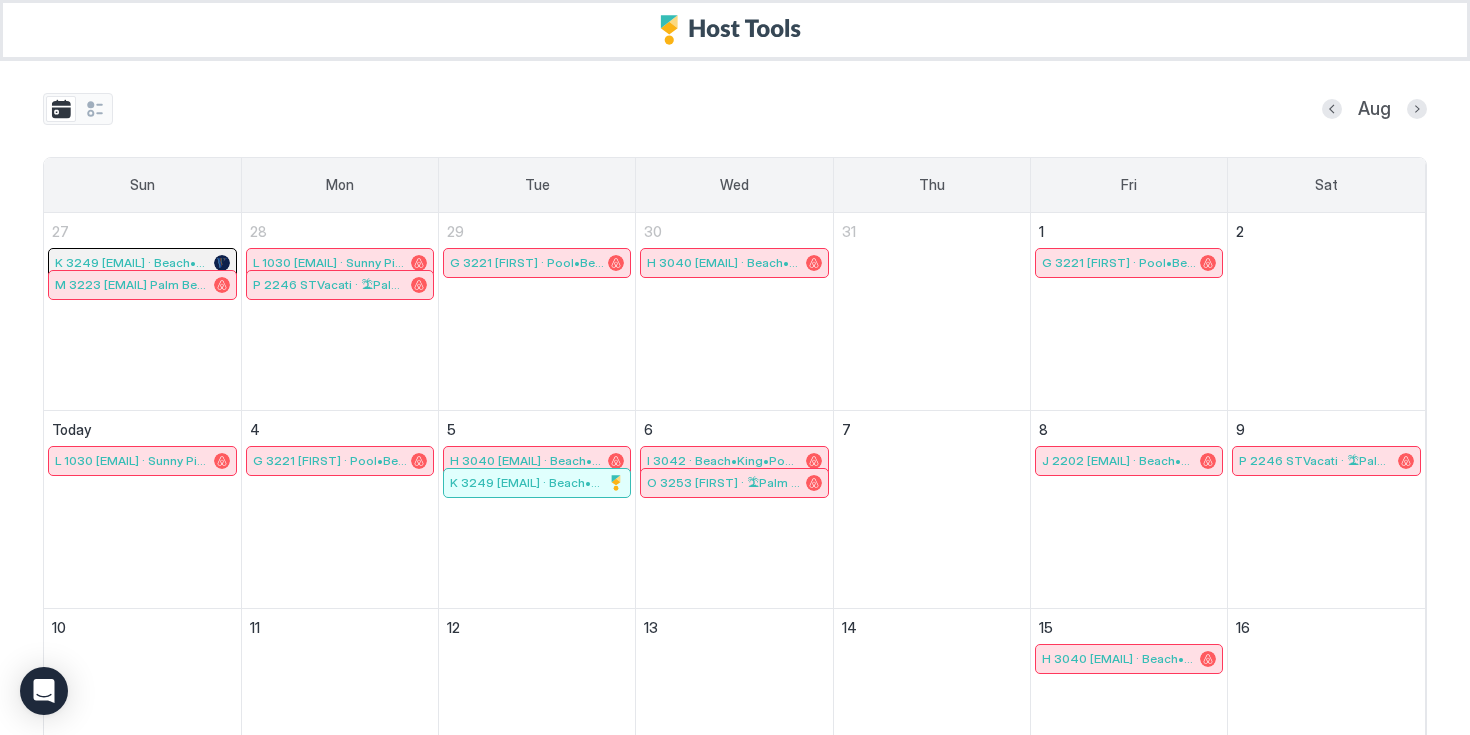 scroll, scrollTop: 0, scrollLeft: 0, axis: both 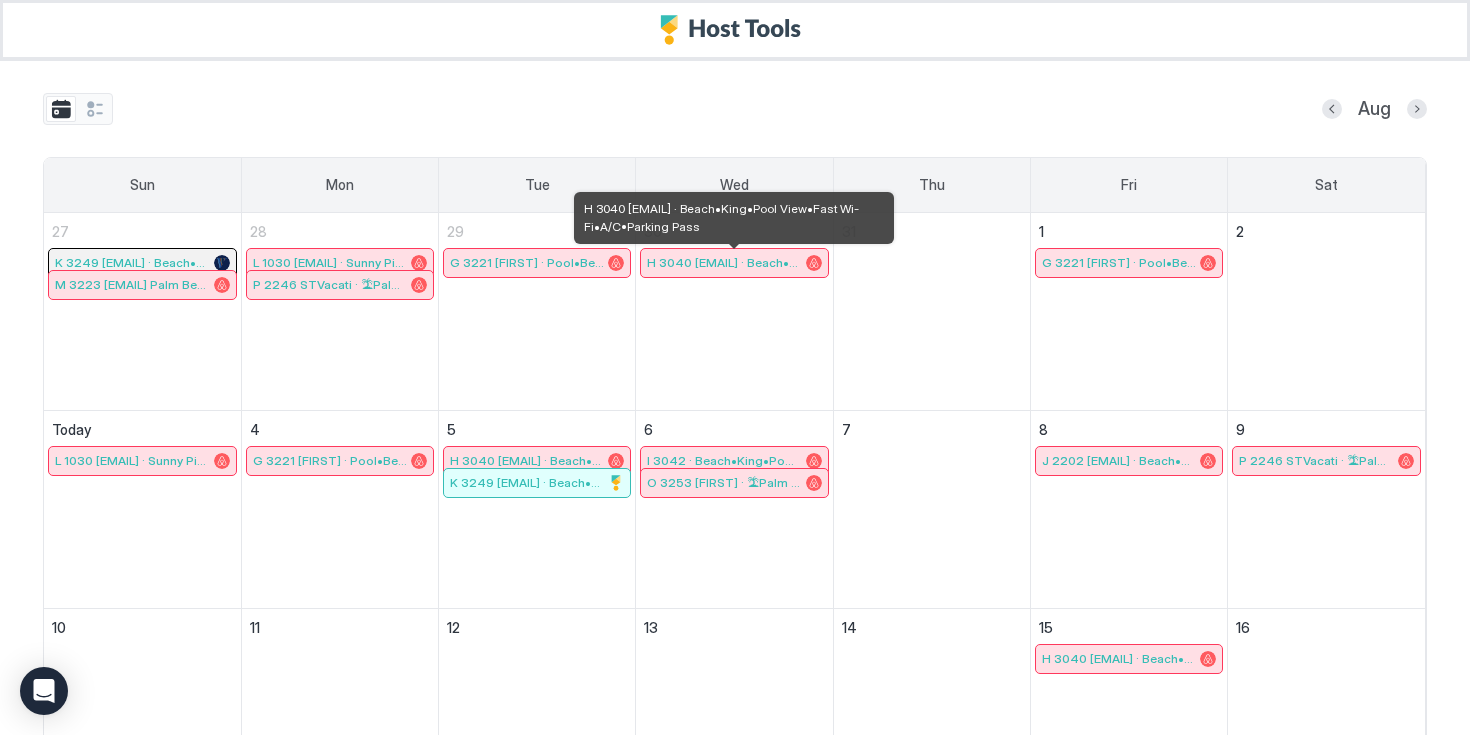 click on "H 3040 [EMAIL] · Beach•King•Pool View•Fast Wi-Fi•A/C•Parking Pass" at bounding box center [724, 262] 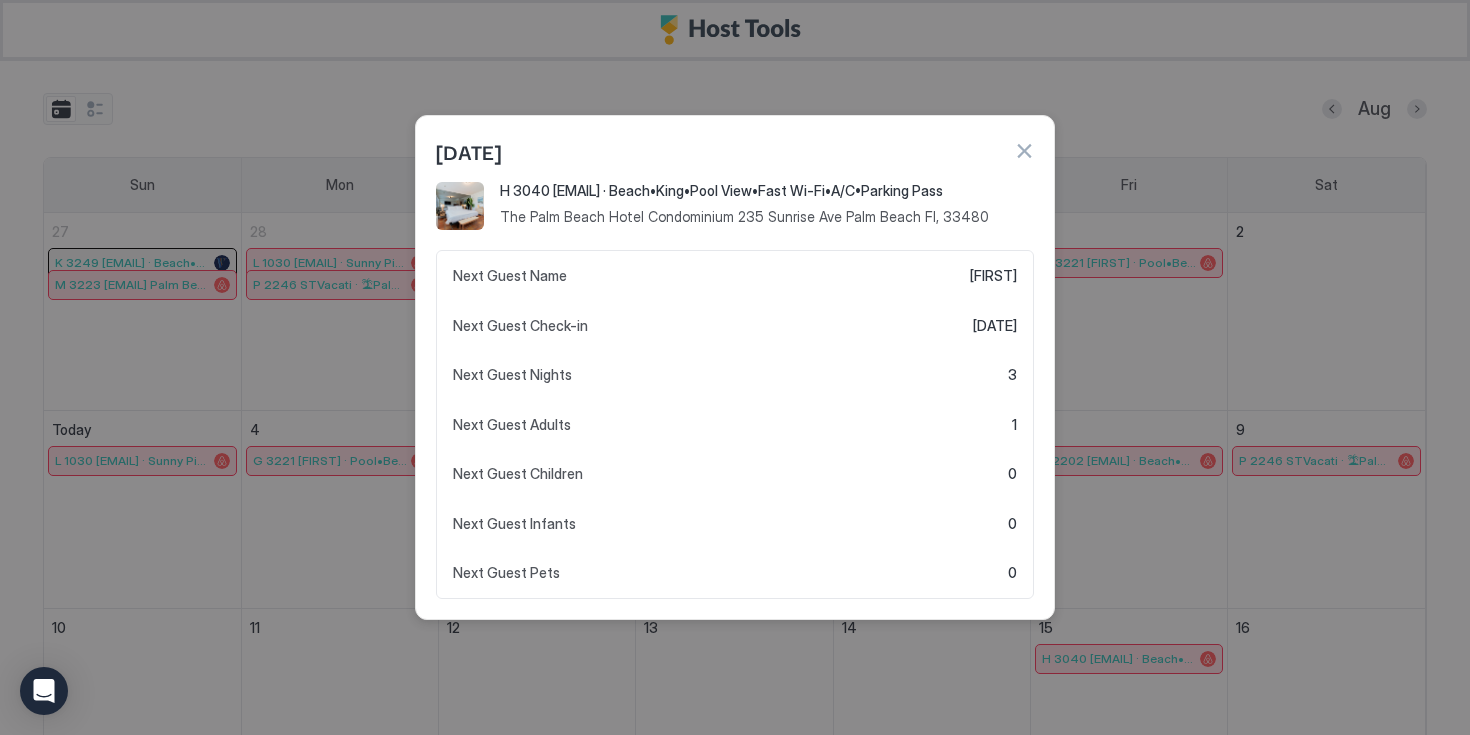 click at bounding box center (1024, 151) 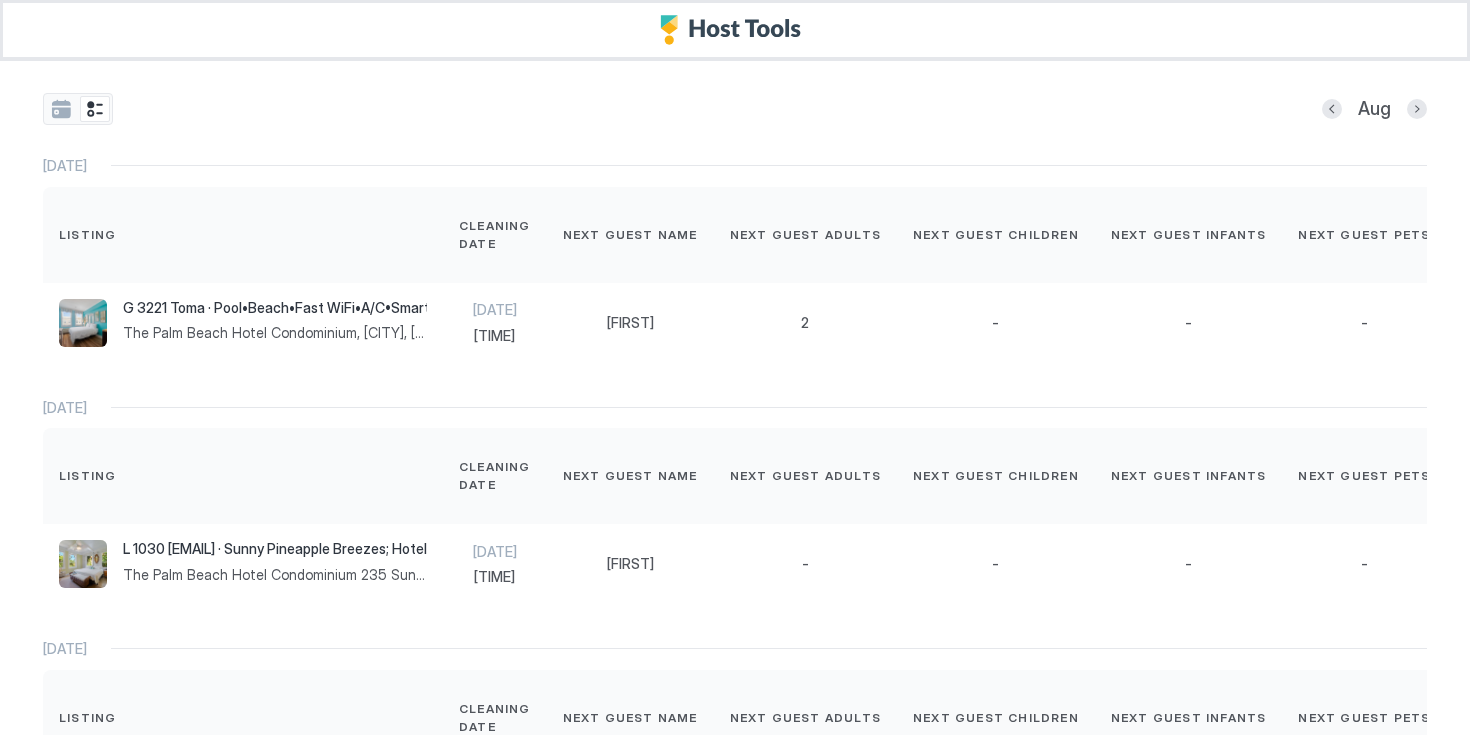 scroll, scrollTop: 0, scrollLeft: 0, axis: both 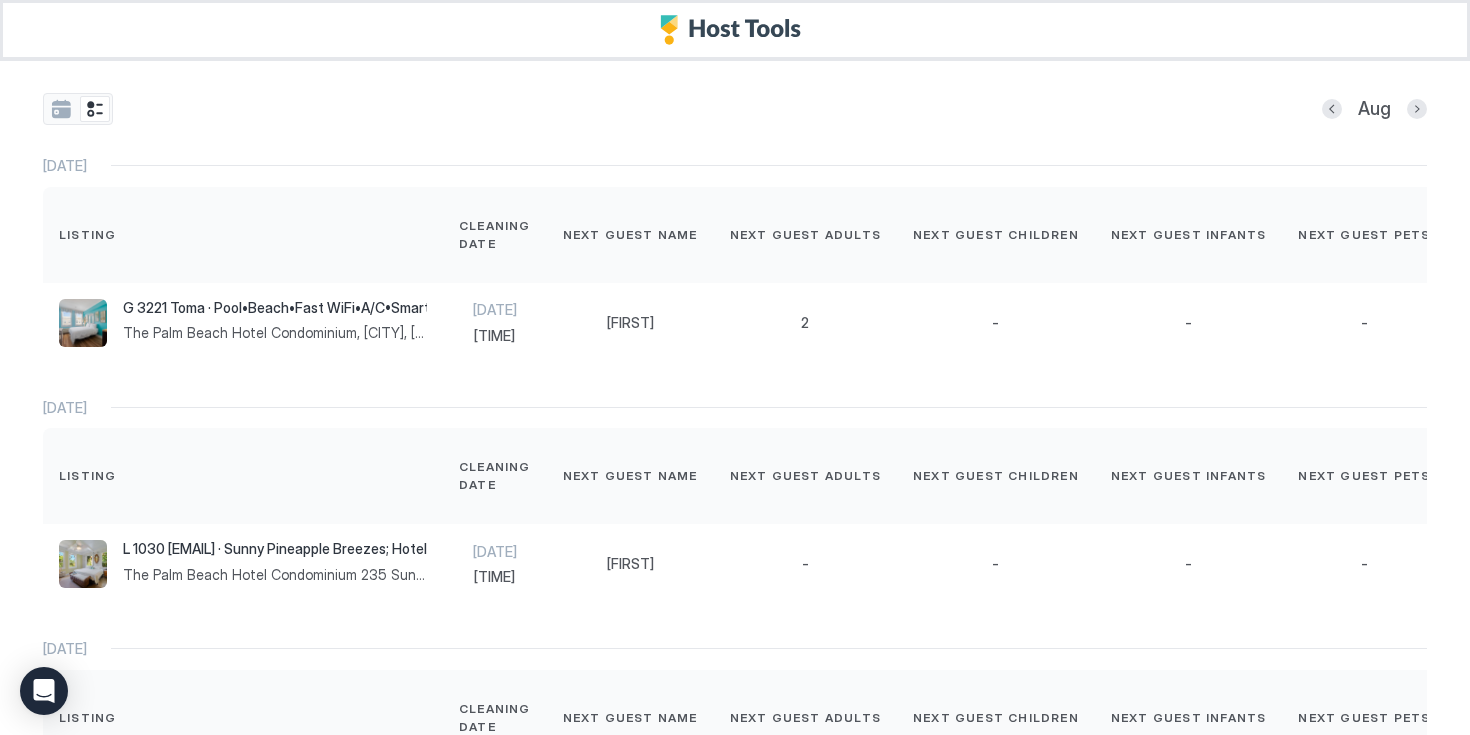 click at bounding box center (78, 109) 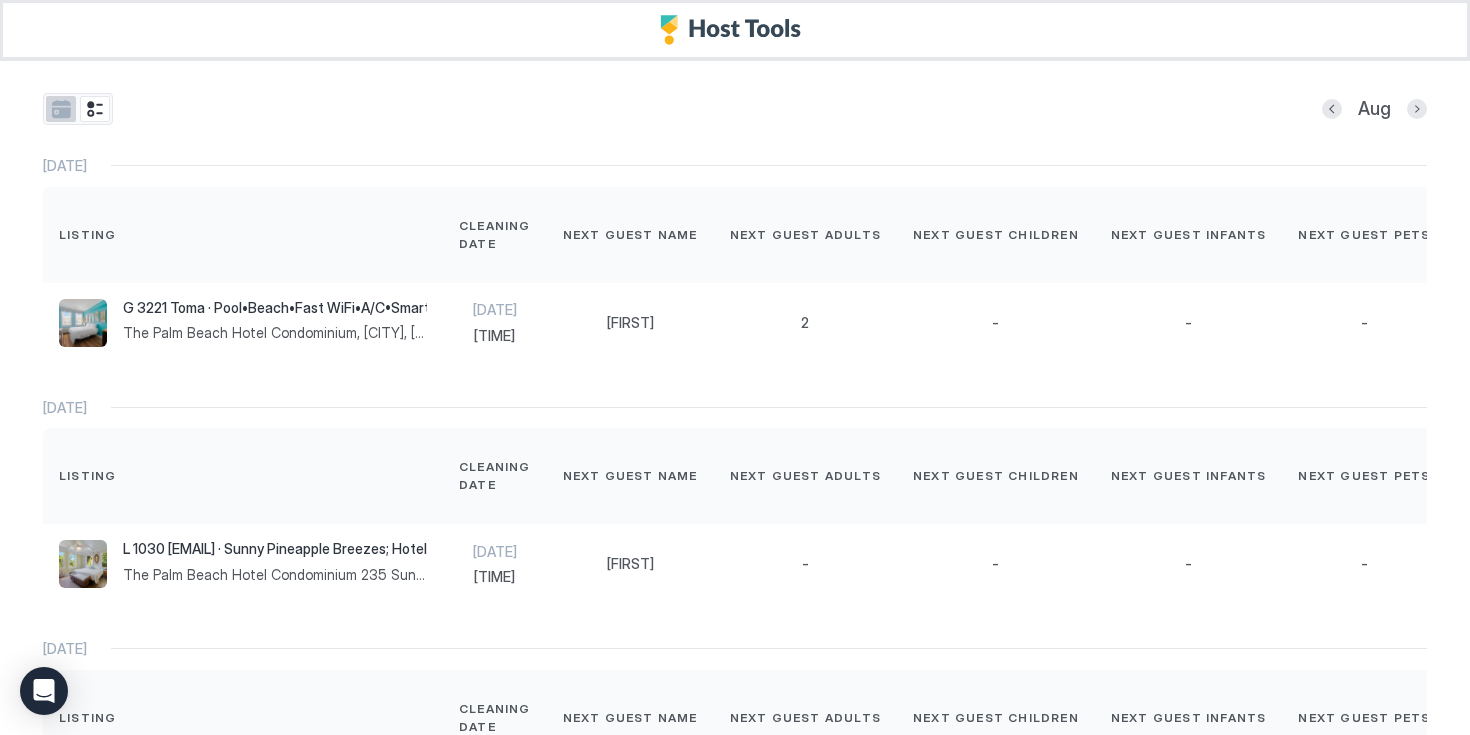 click at bounding box center [61, 109] 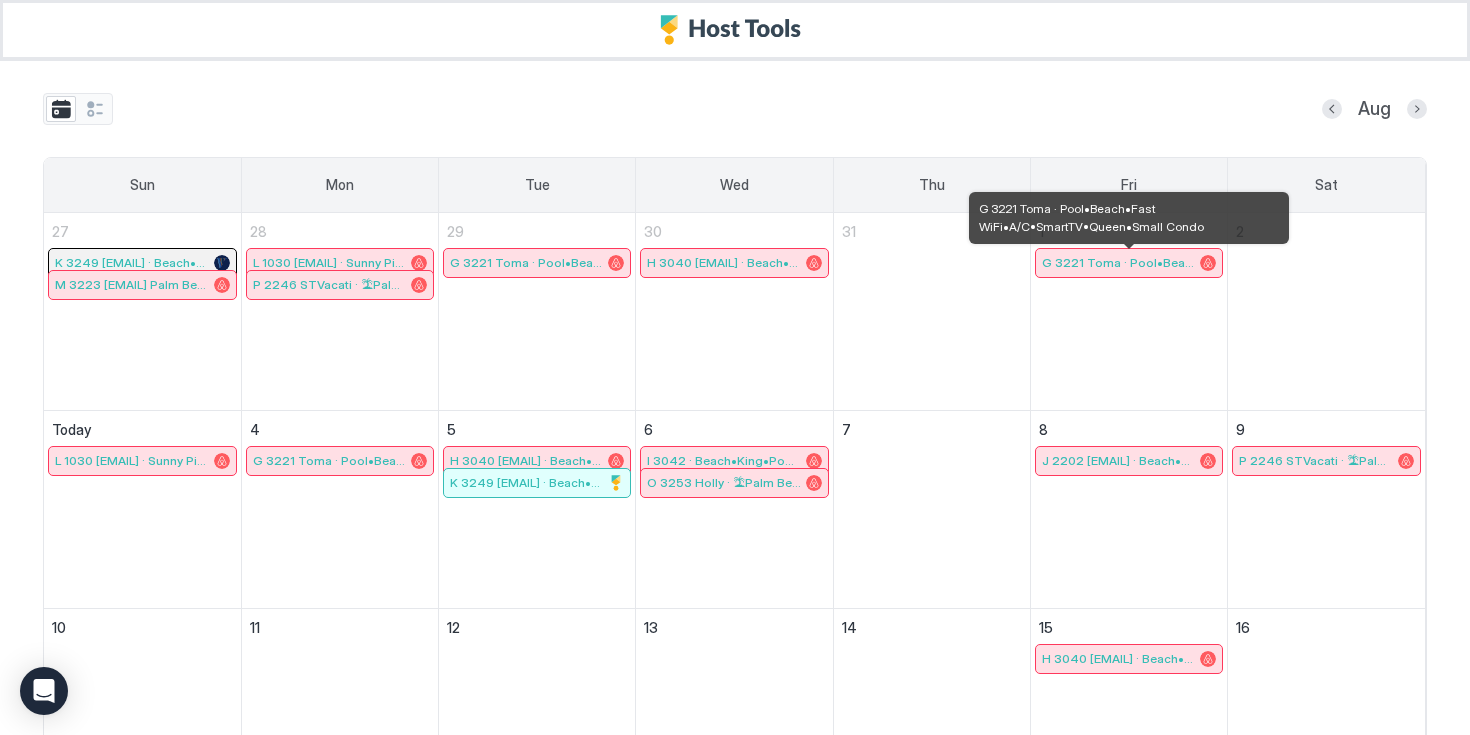 click on "G [NUMBER] [EMAIL] · Pool•Beach•Fast WiFi•A/C•SmartTV•Queen•Small Condo" at bounding box center (1119, 262) 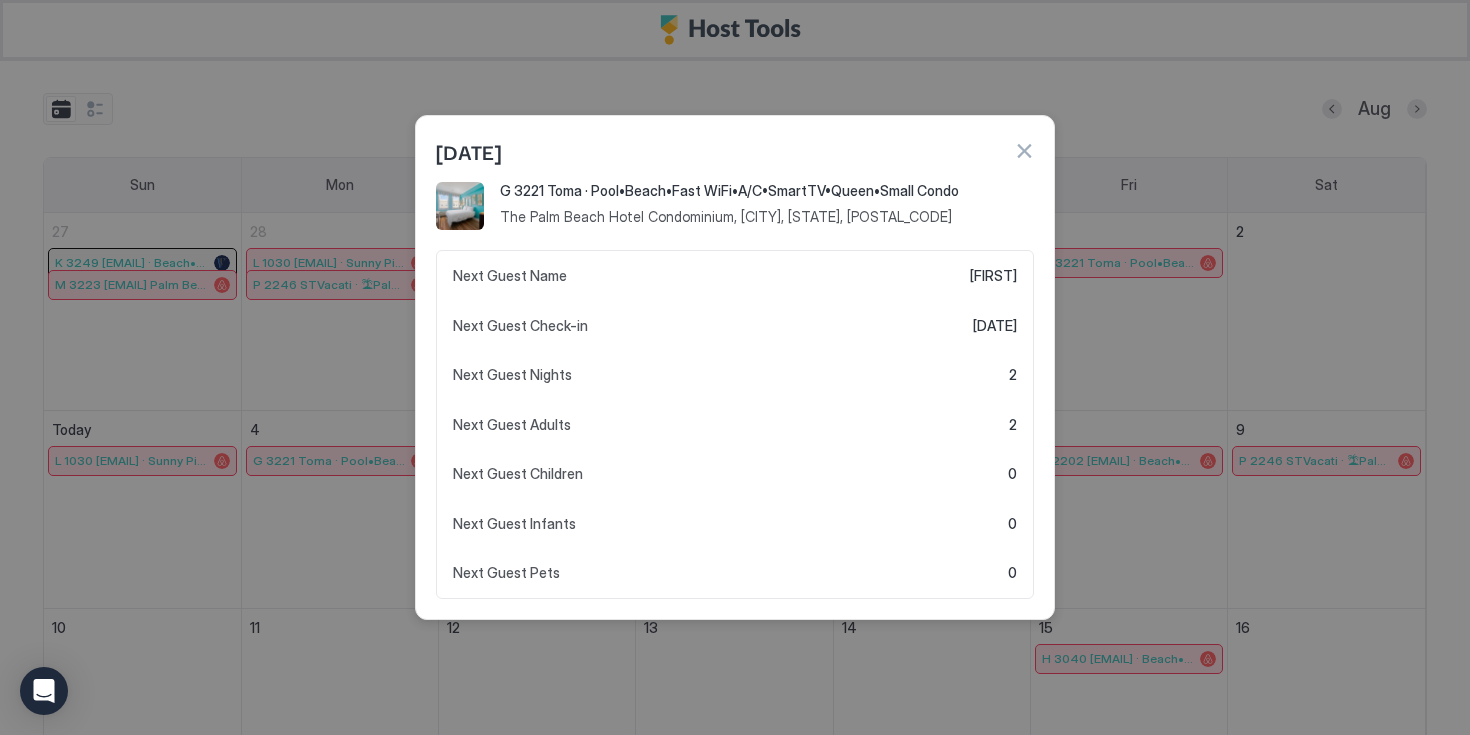 click at bounding box center (1024, 151) 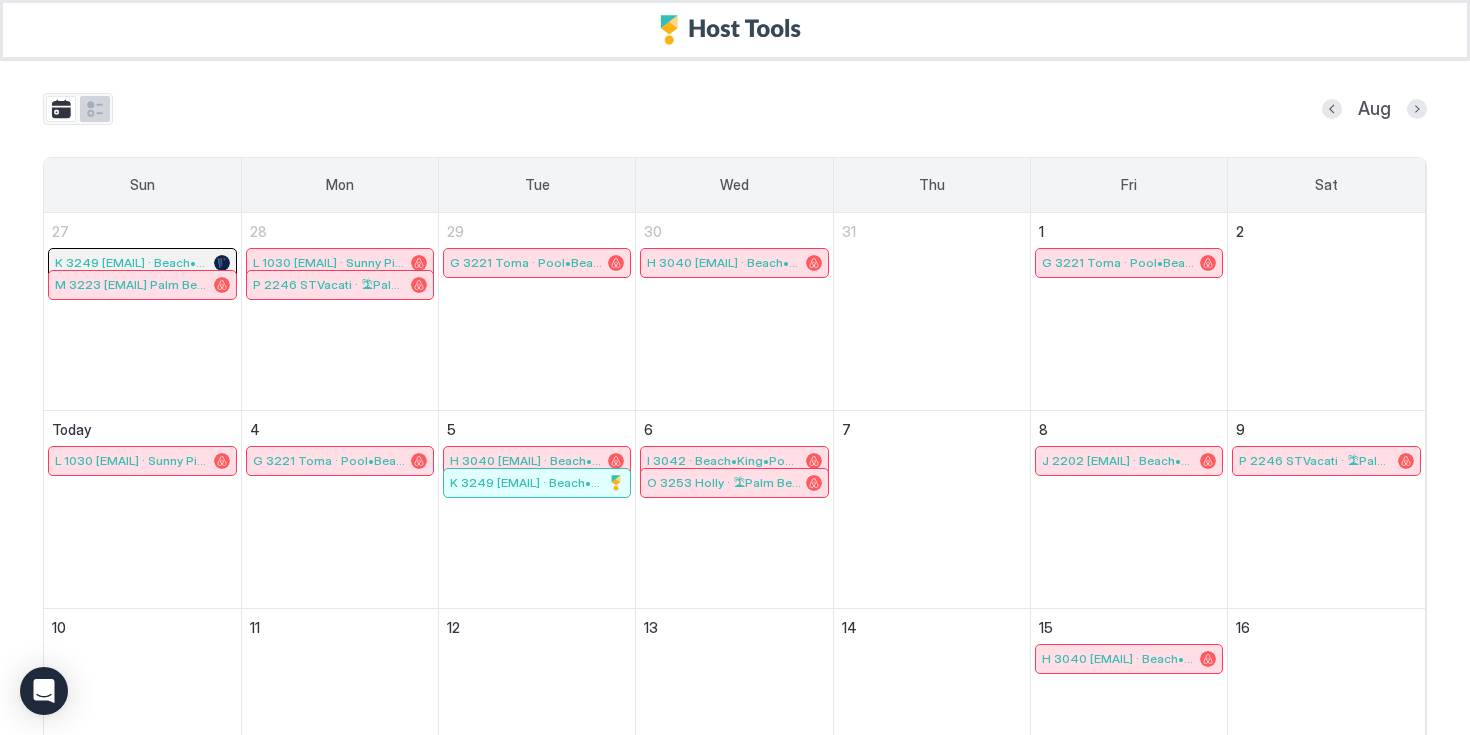 click at bounding box center (95, 109) 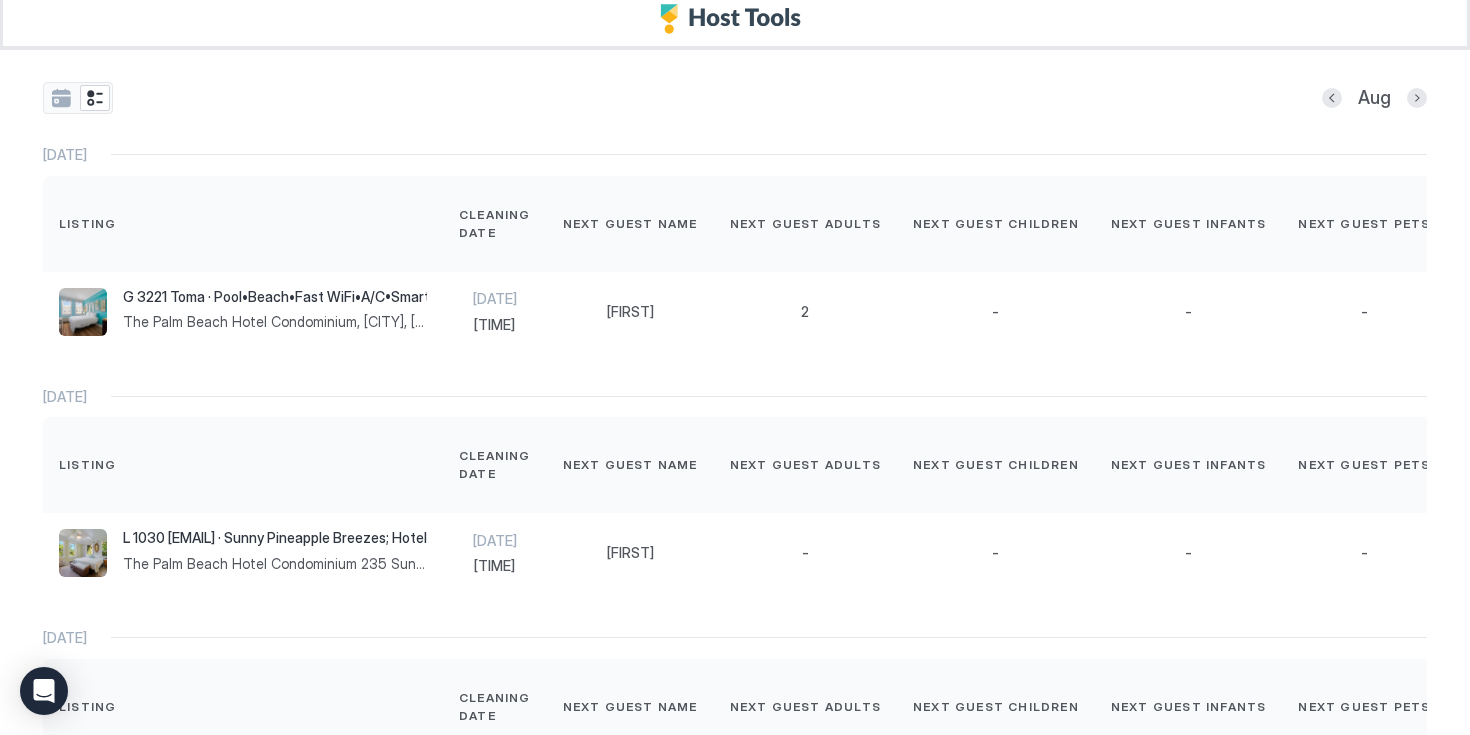 scroll, scrollTop: 12, scrollLeft: 0, axis: vertical 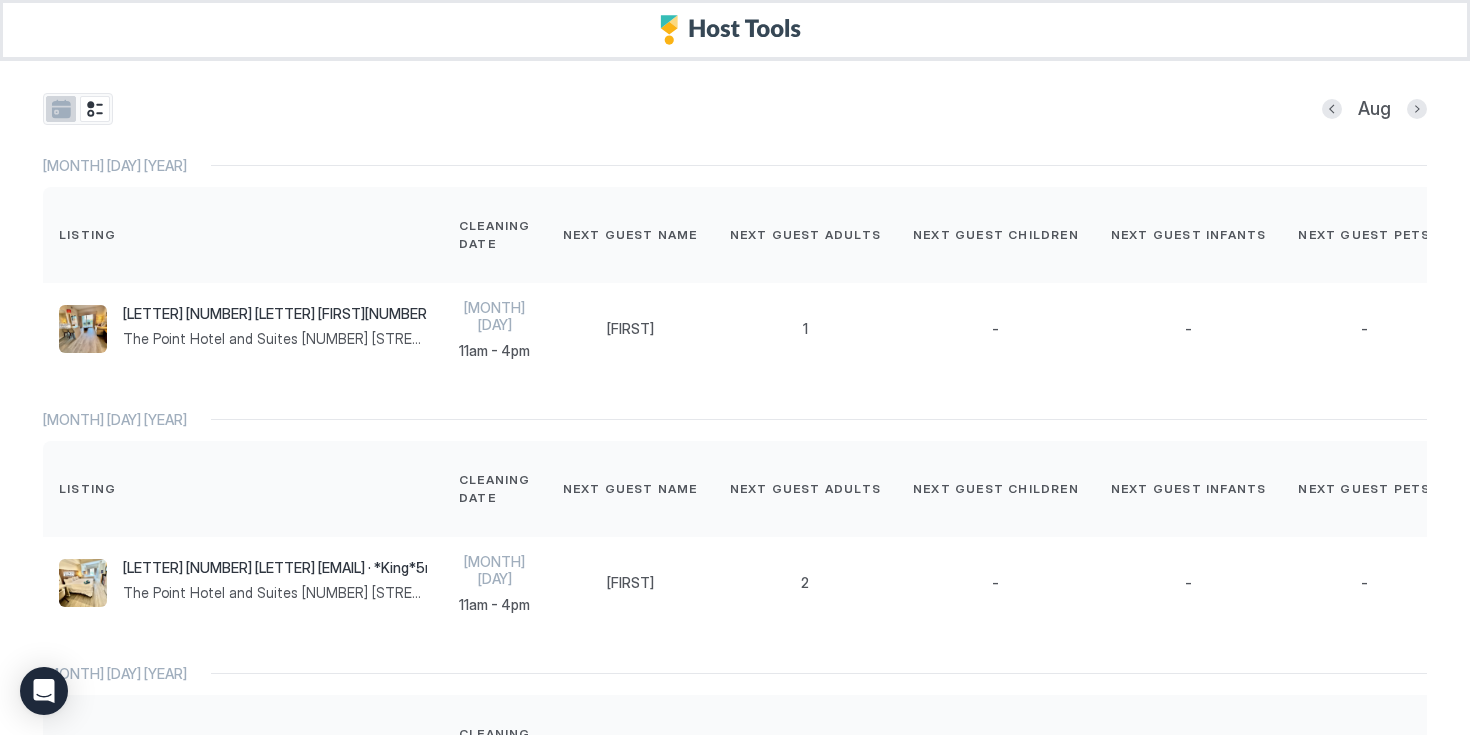 click at bounding box center (61, 109) 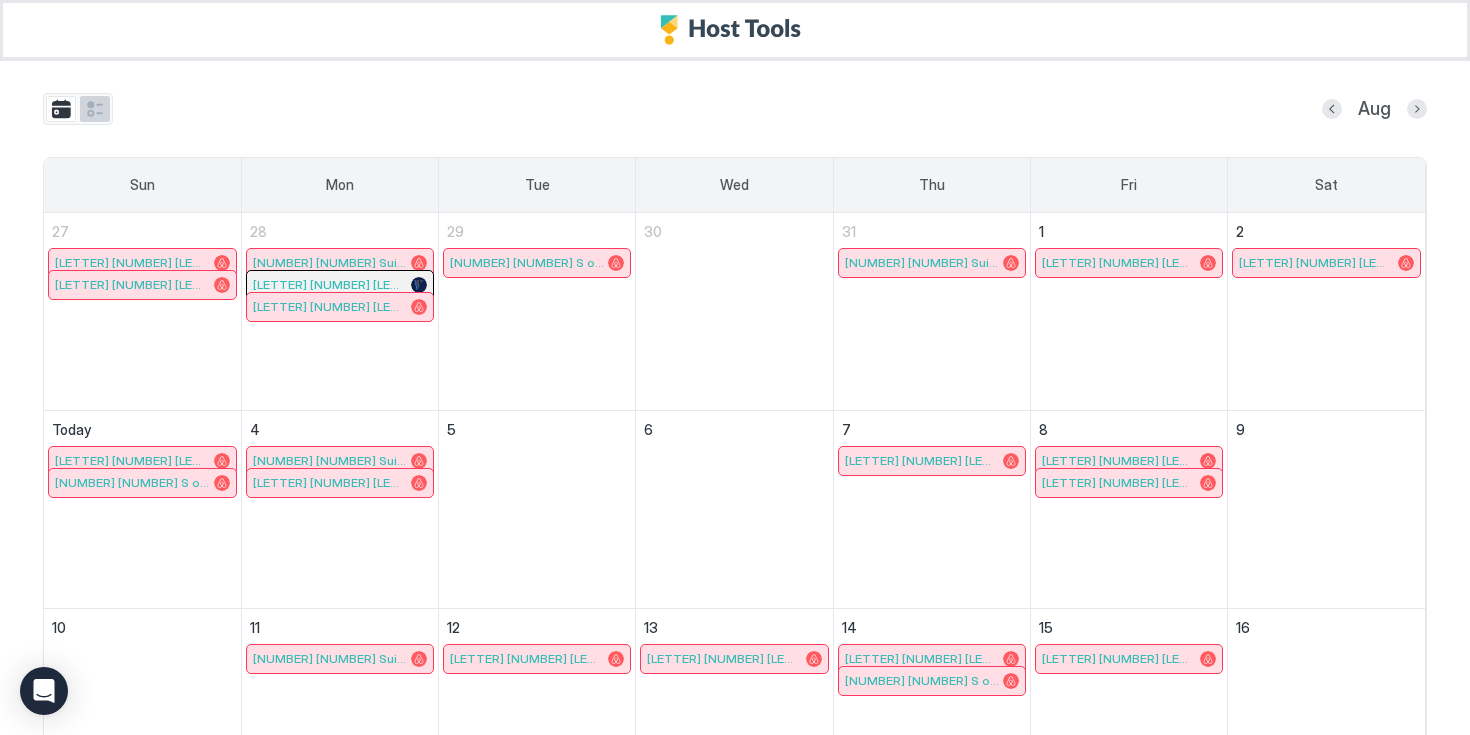 click at bounding box center (95, 109) 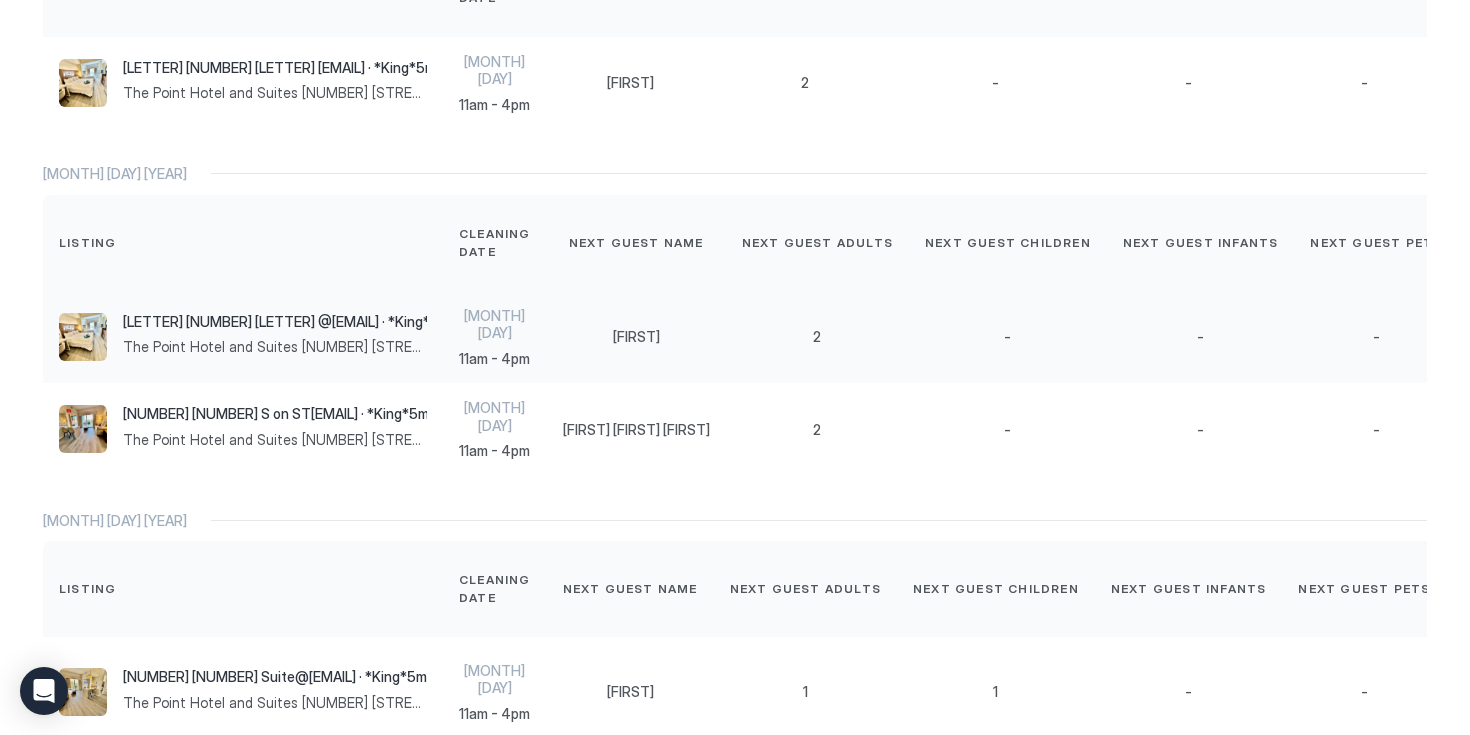 scroll, scrollTop: 0, scrollLeft: 0, axis: both 